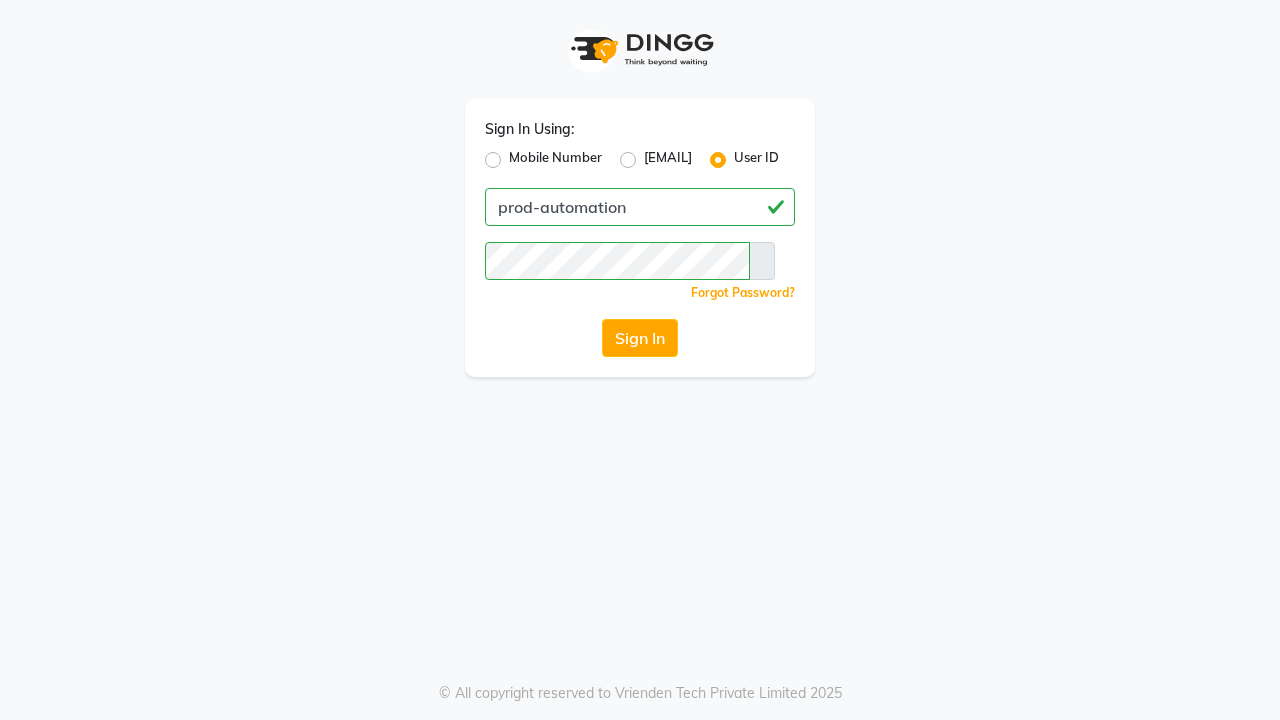 scroll, scrollTop: 0, scrollLeft: 0, axis: both 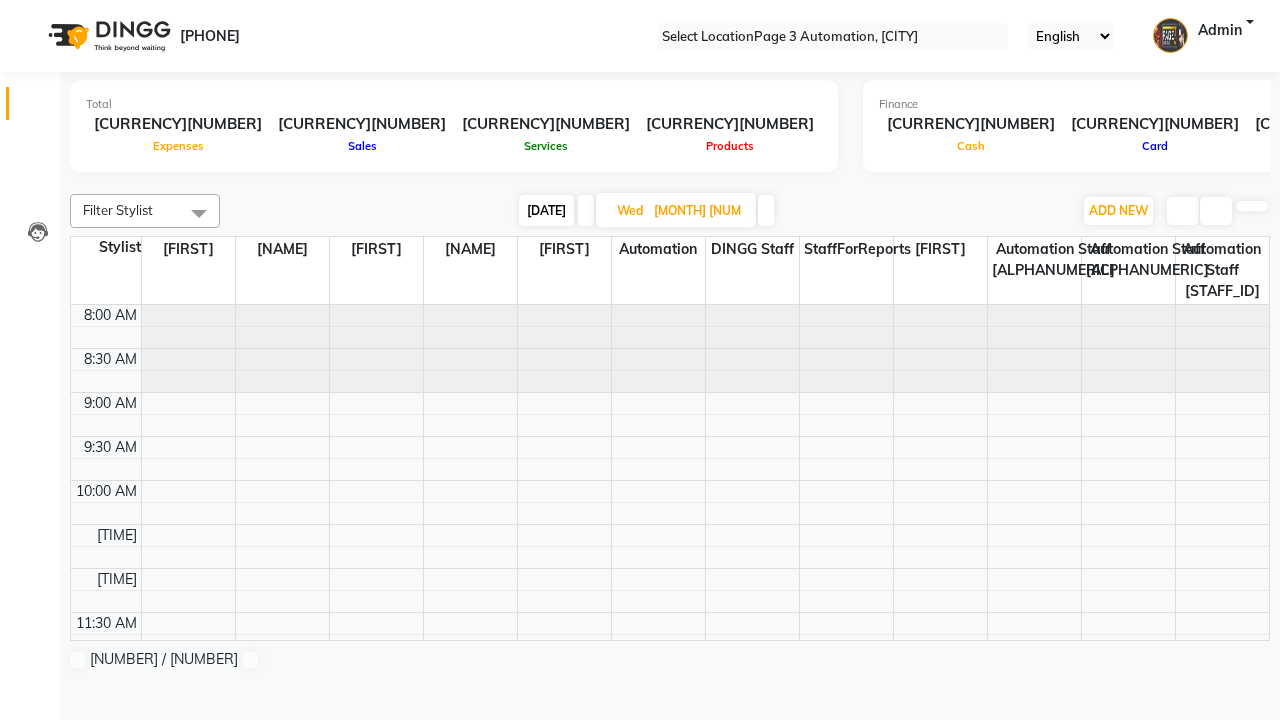 click on "[DATE]" at bounding box center [546, 210] 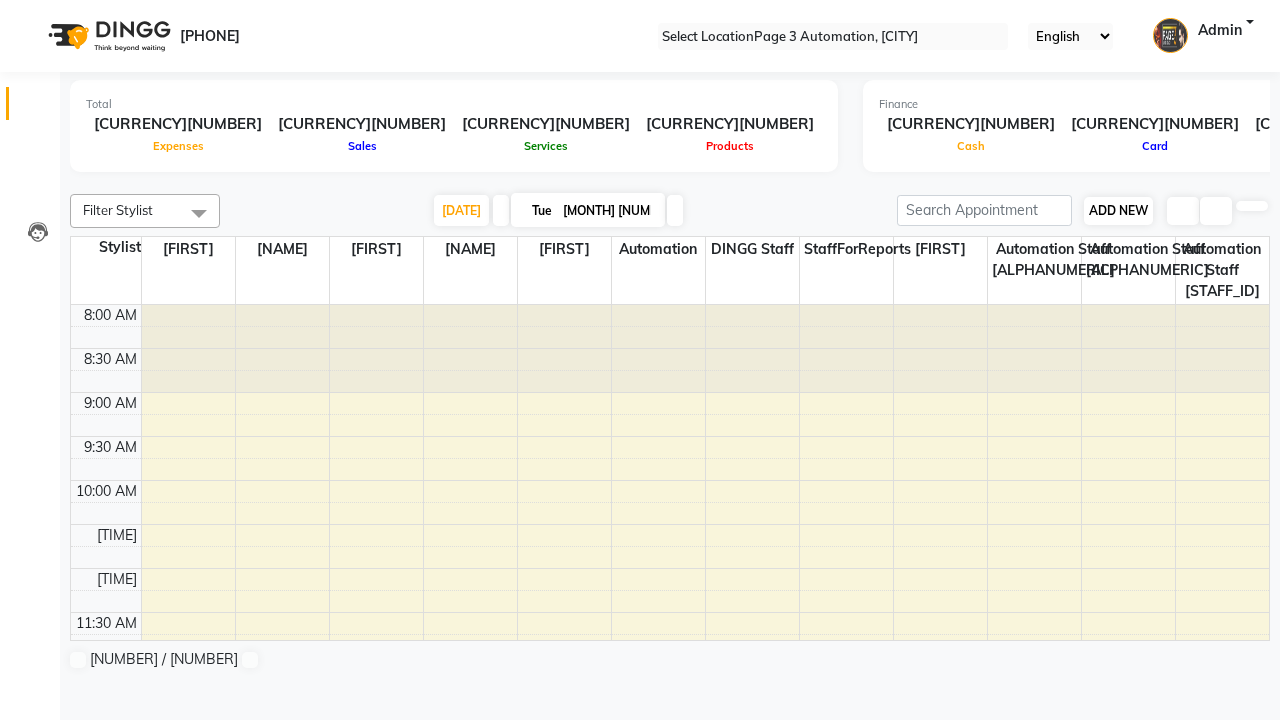 click on "ADD NEW" at bounding box center (1118, 210) 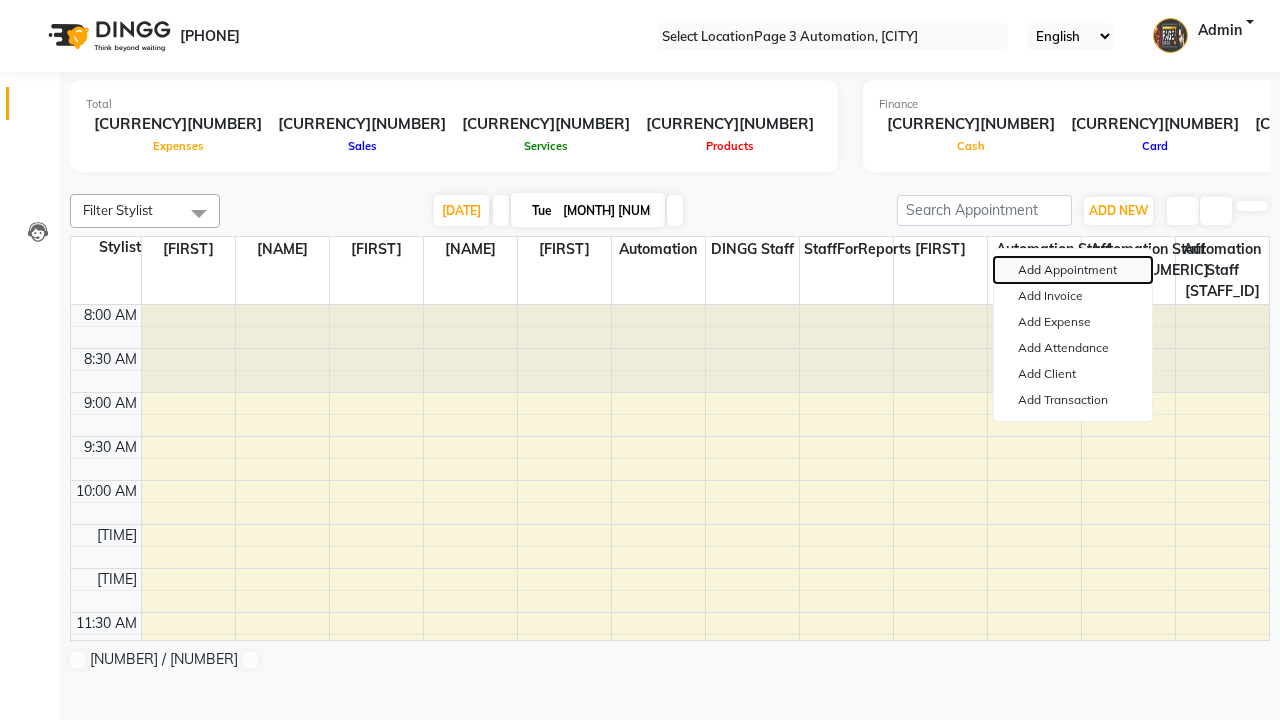 click on "Add Appointment" at bounding box center (1073, 270) 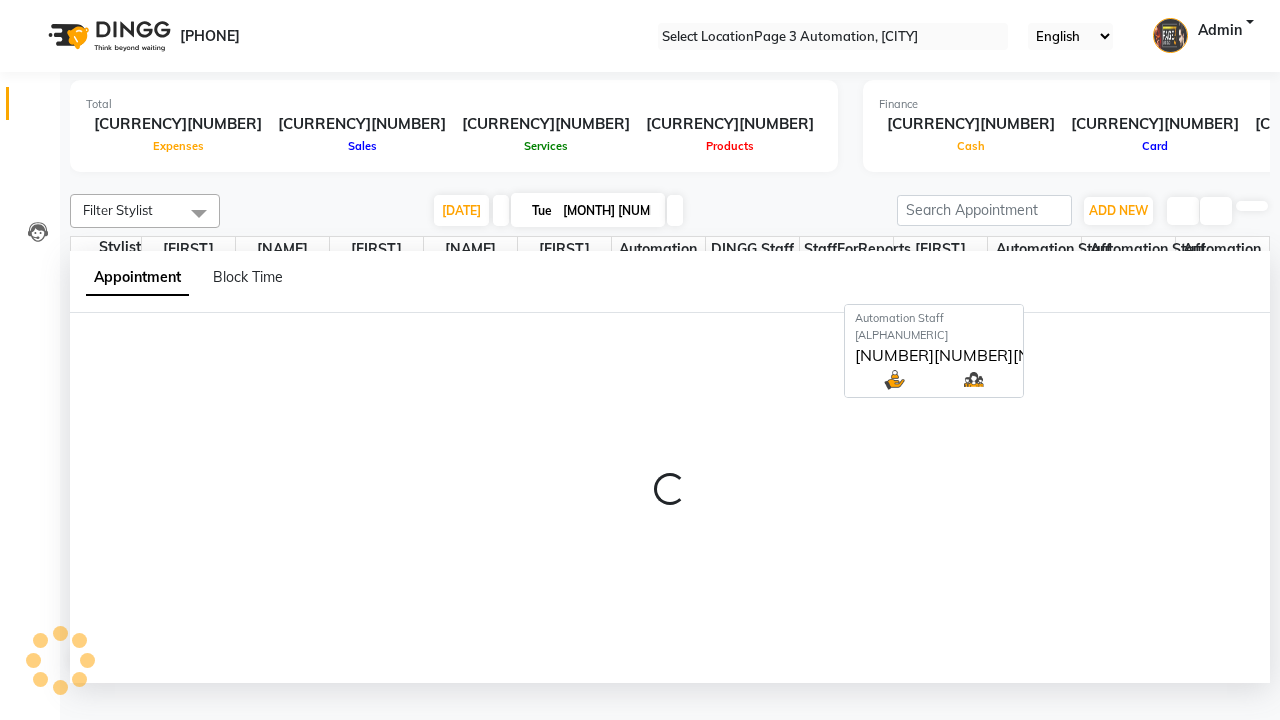 scroll, scrollTop: 1, scrollLeft: 0, axis: vertical 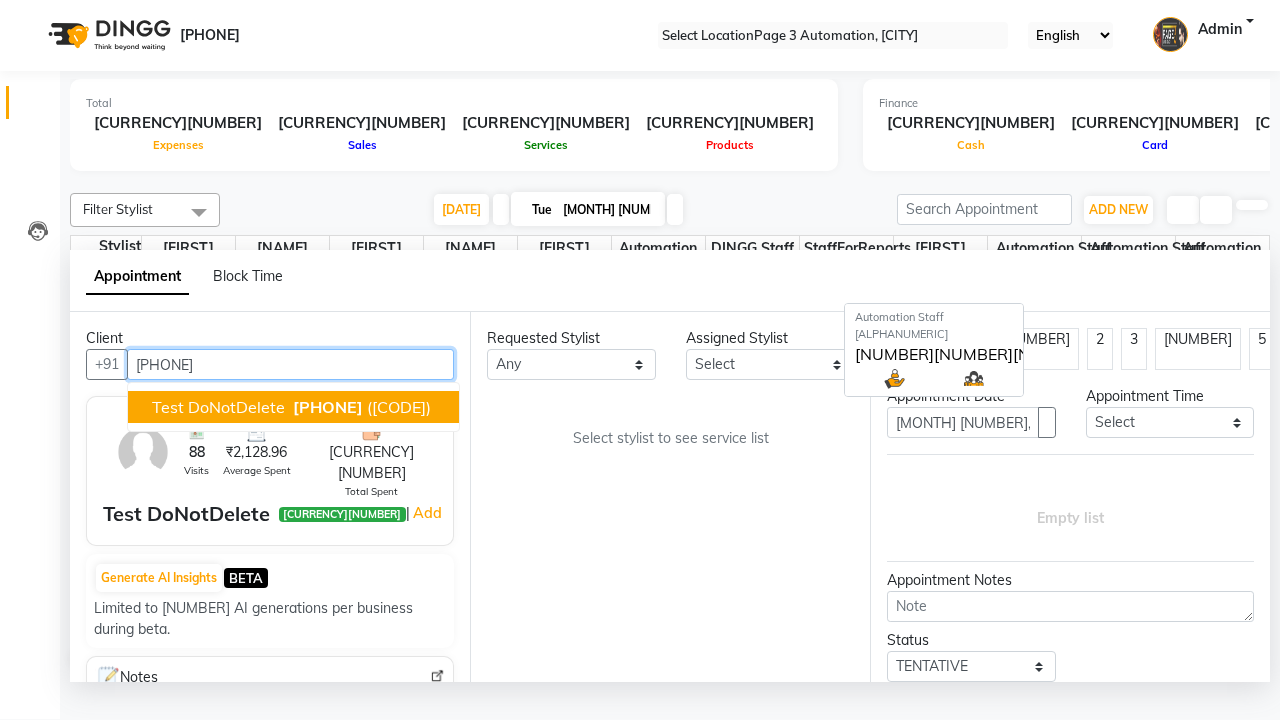 click on "[PHONE]" at bounding box center (328, 407) 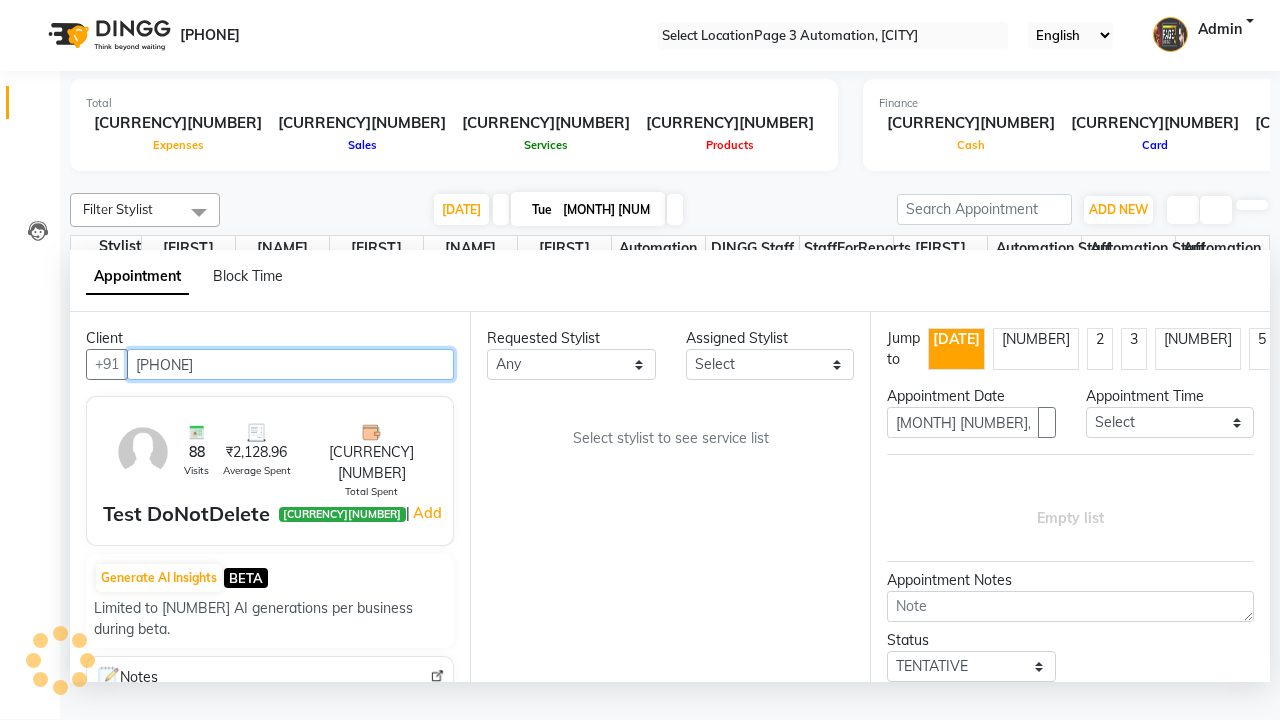 scroll, scrollTop: 0, scrollLeft: 0, axis: both 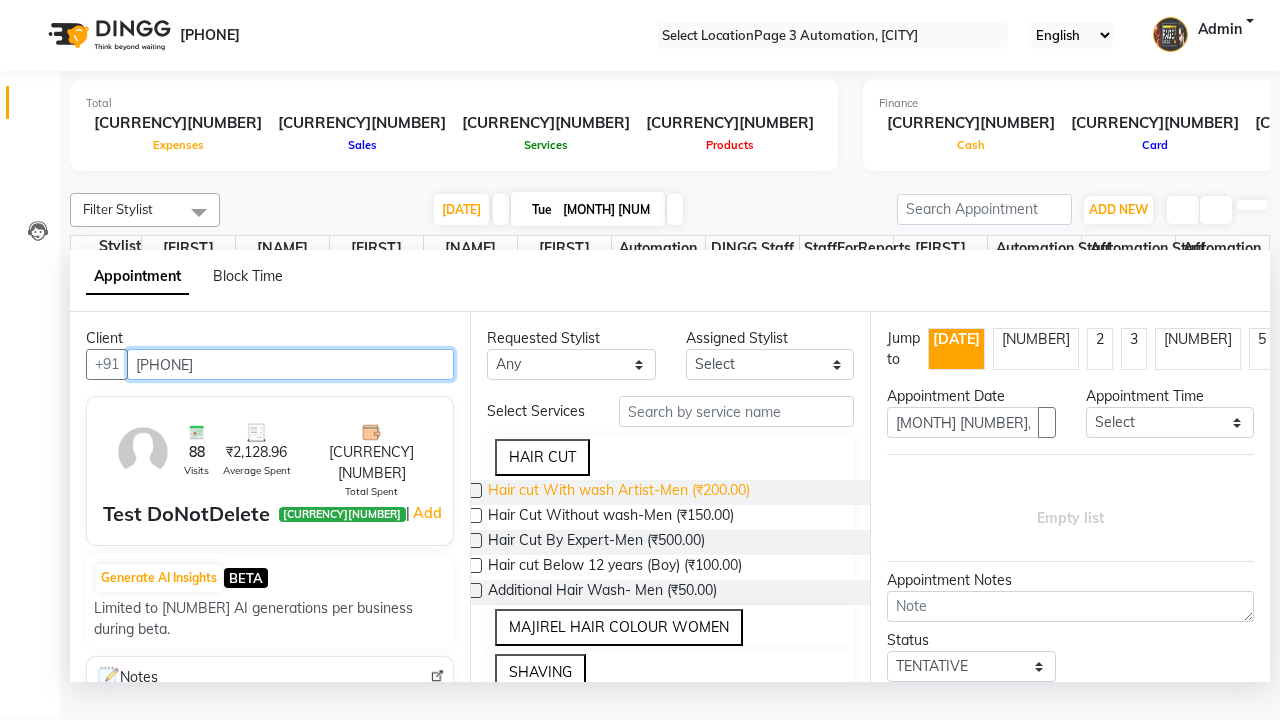 type on "[PHONE]" 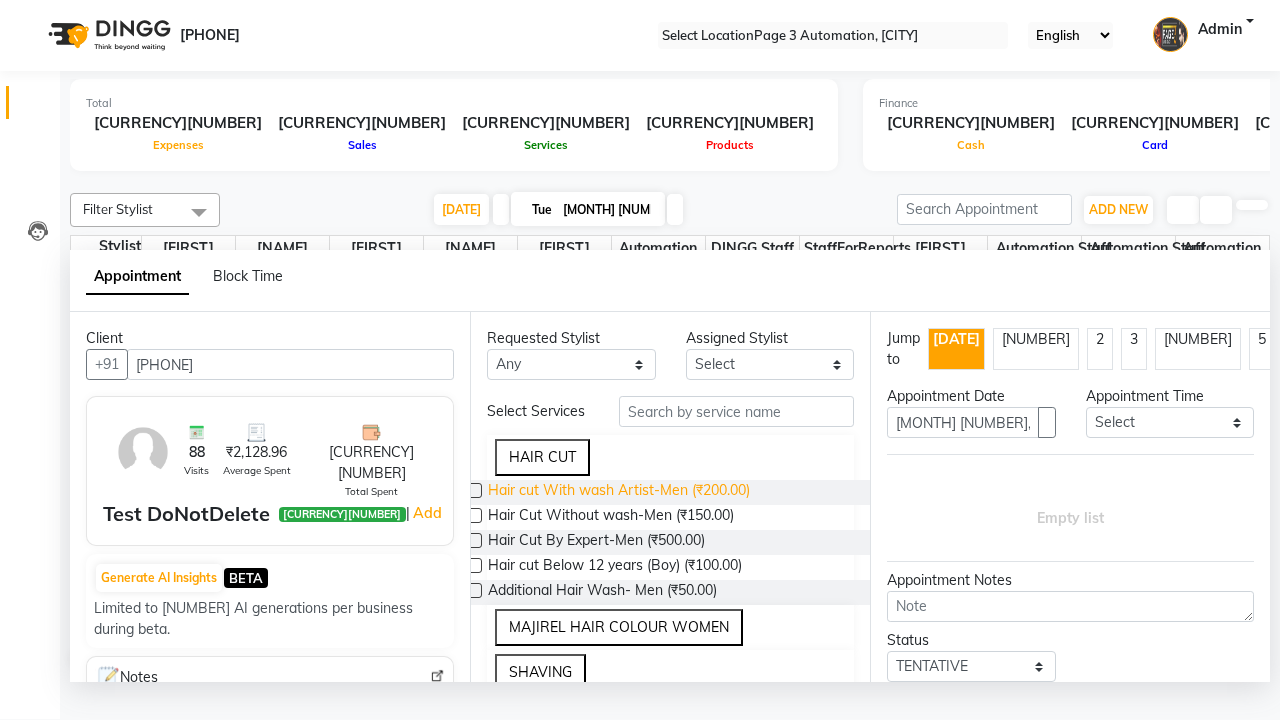 click on "Hair cut With wash Artist-Men (₹200.00)" at bounding box center (619, 492) 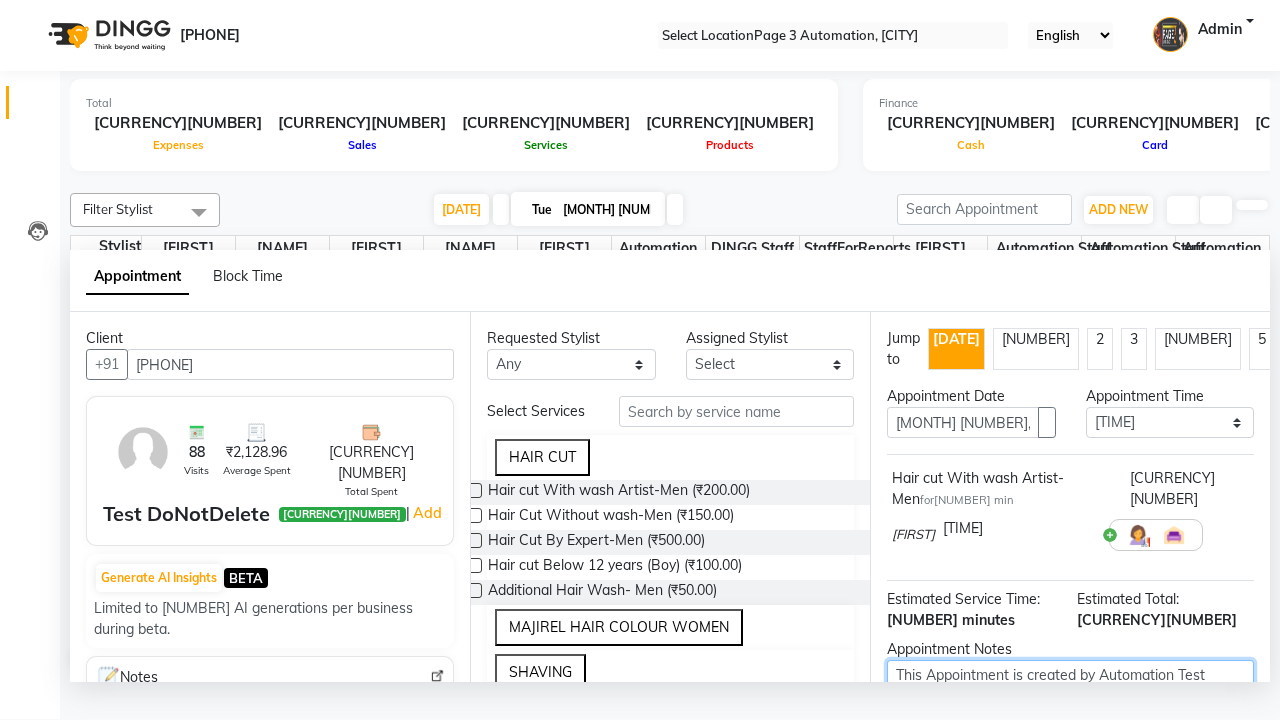 type on "This Appointment is created by Automation Test" 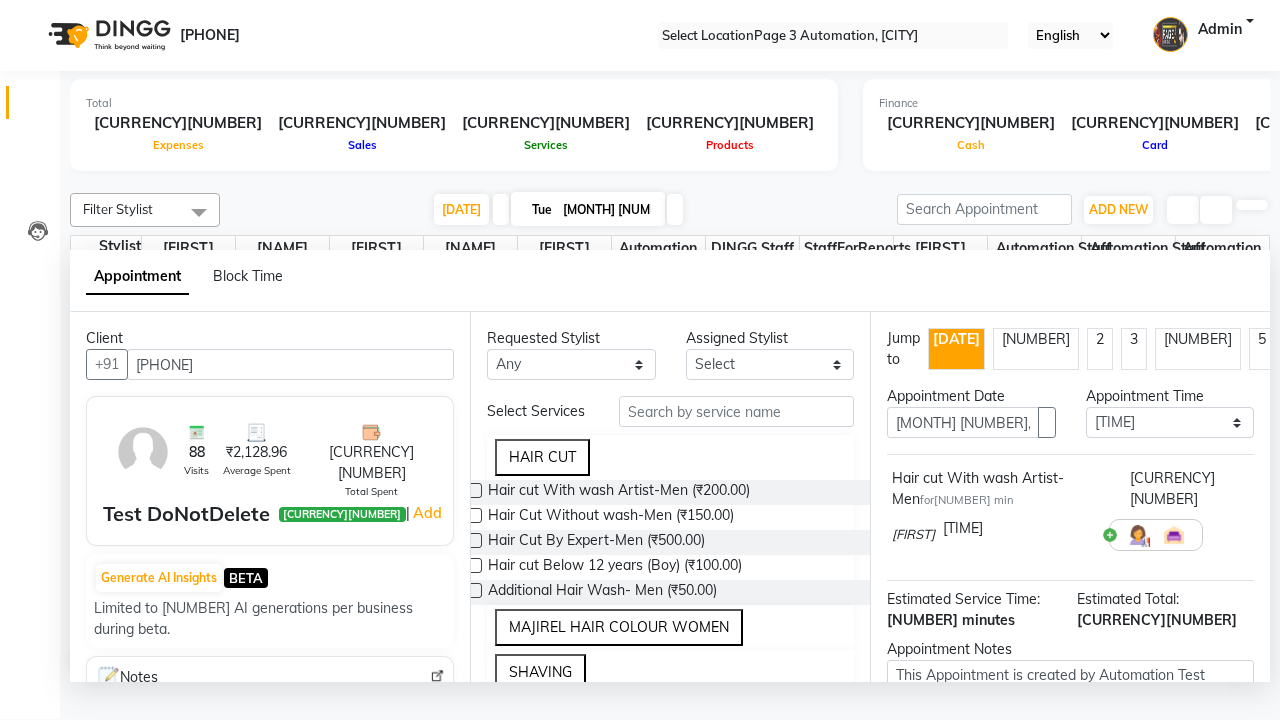 click at bounding box center [1097, 802] 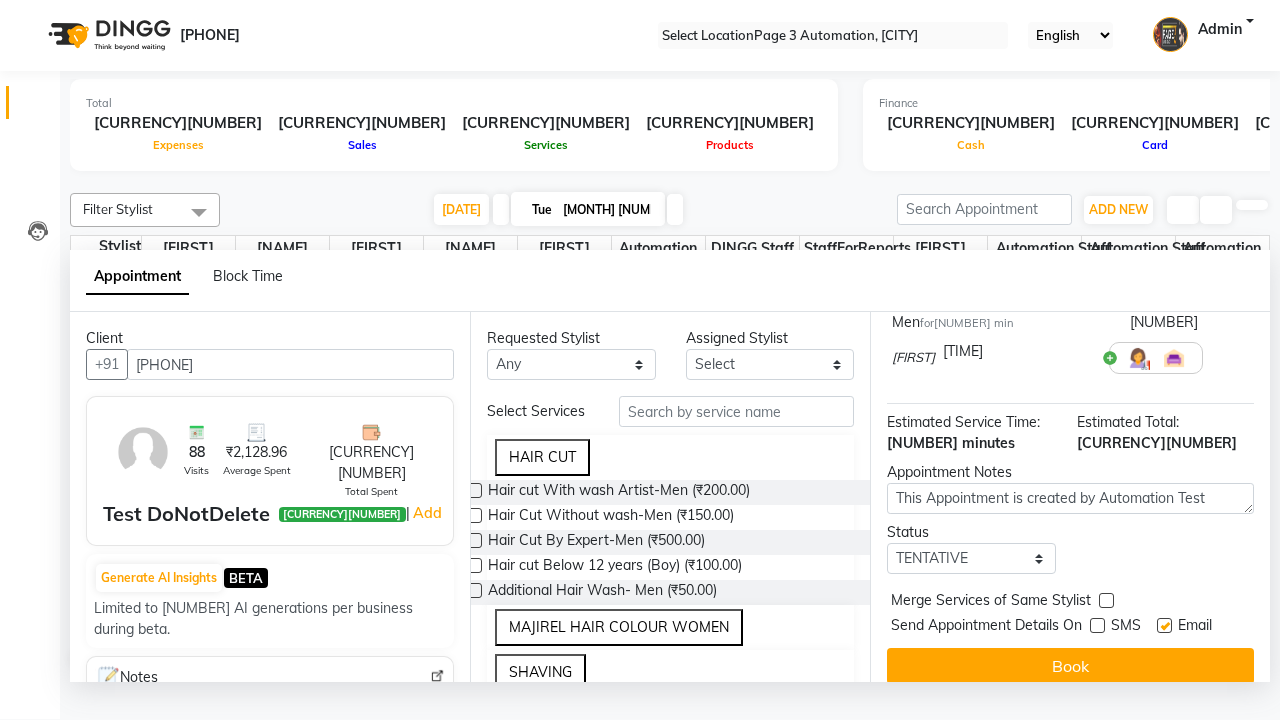 click at bounding box center (1164, 625) 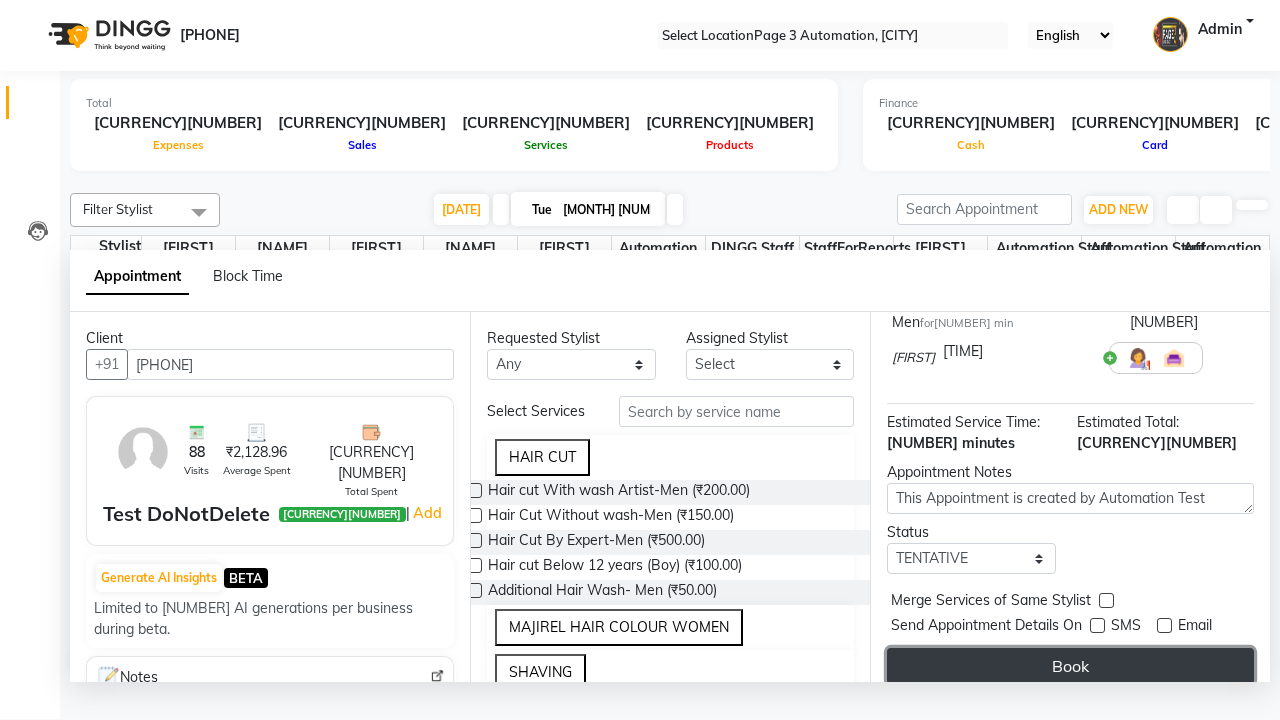 click on "Book" at bounding box center (1070, 666) 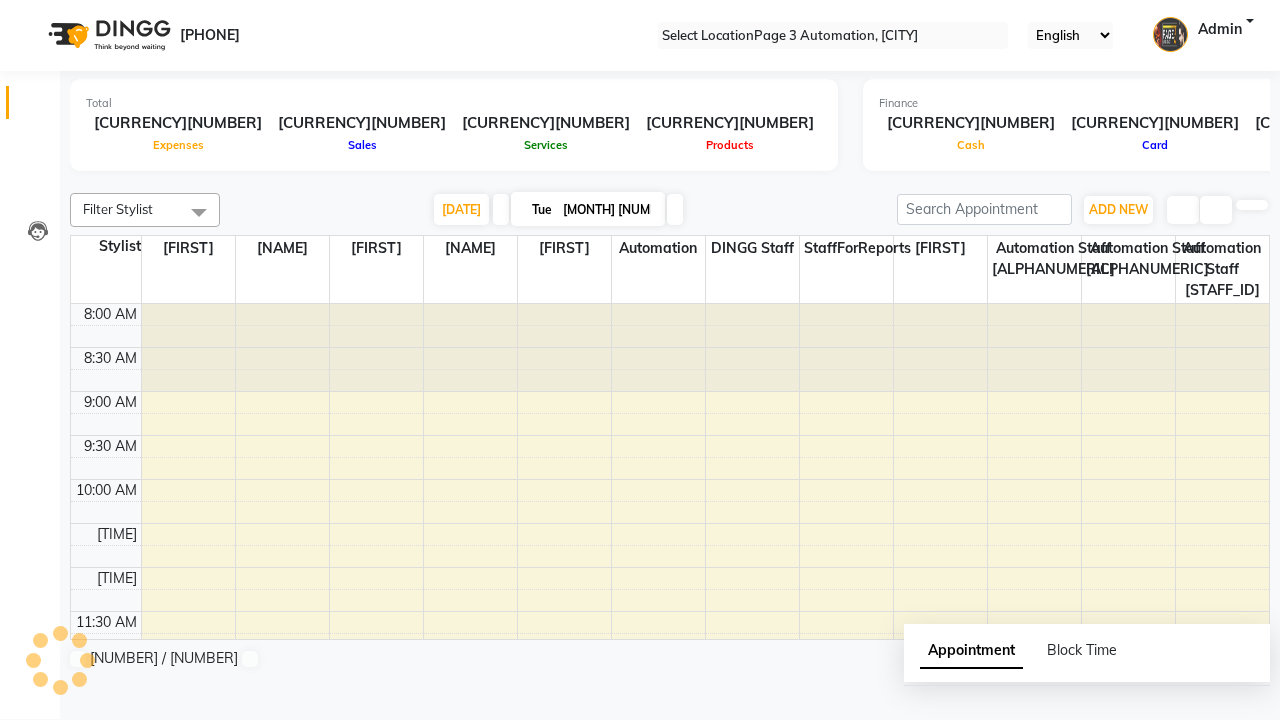 scroll, scrollTop: 0, scrollLeft: 0, axis: both 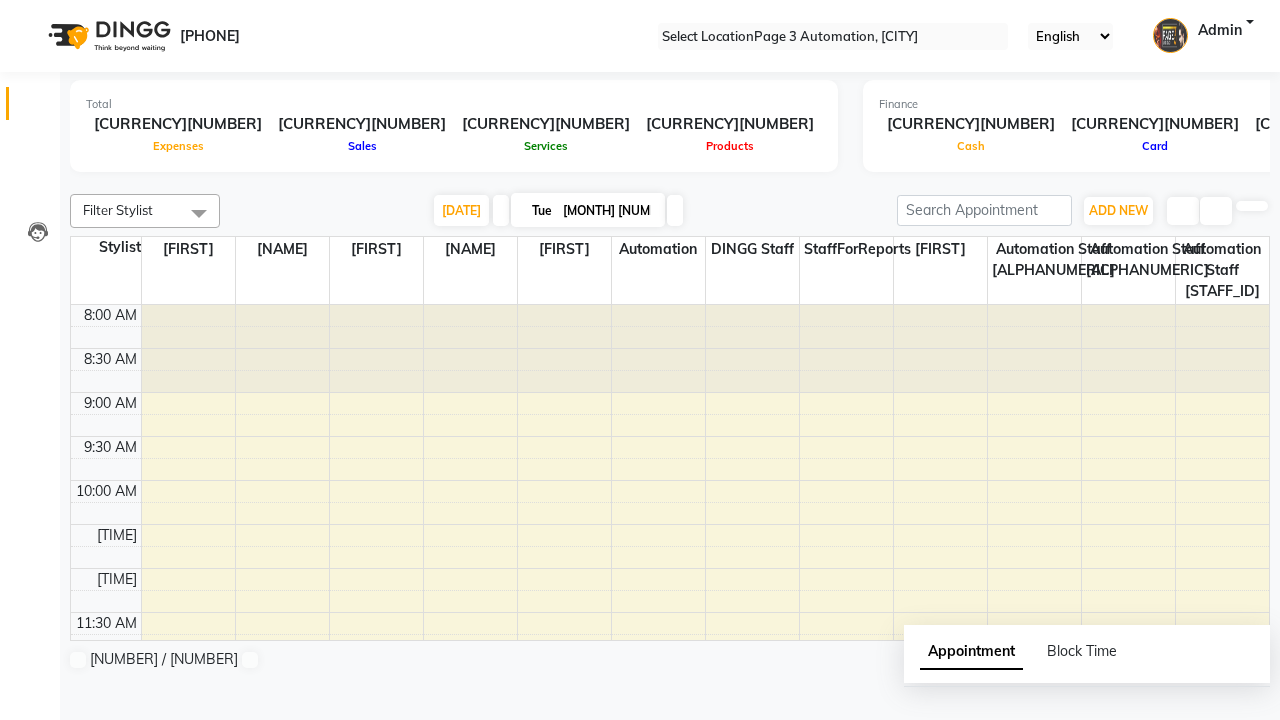 click on "Success" at bounding box center (640, 751) 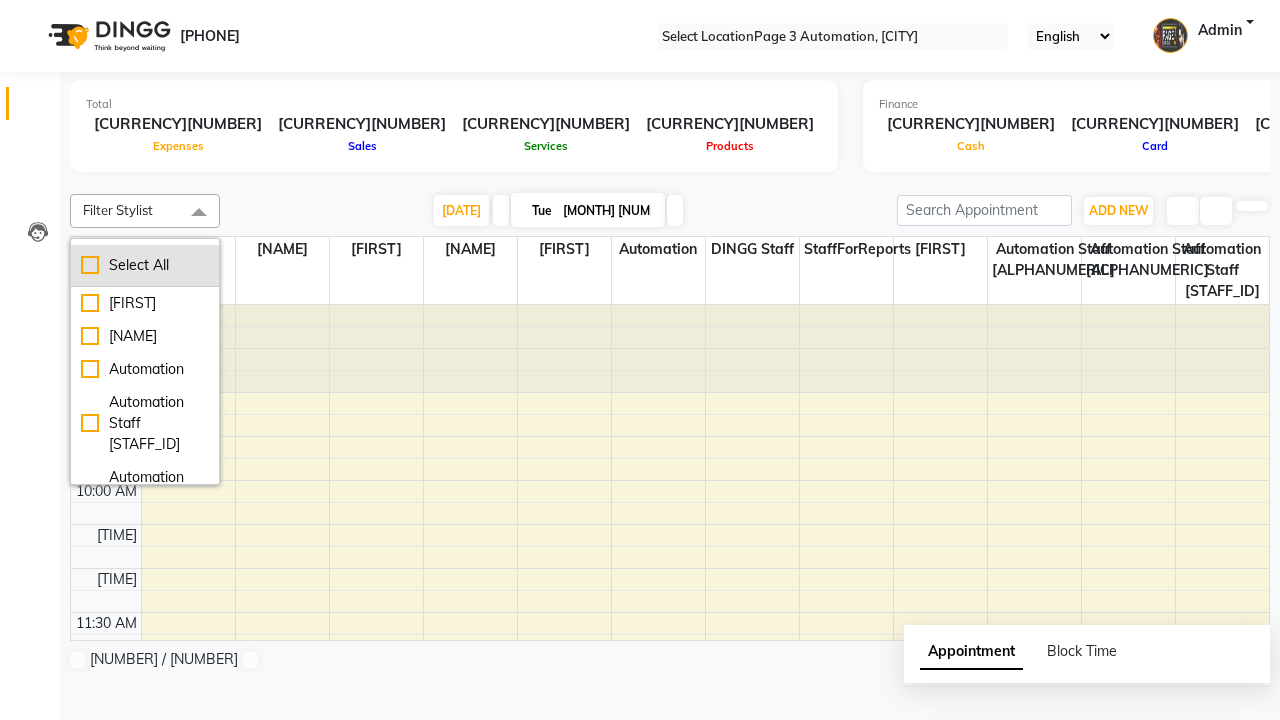 click on "Select All" at bounding box center [145, 265] 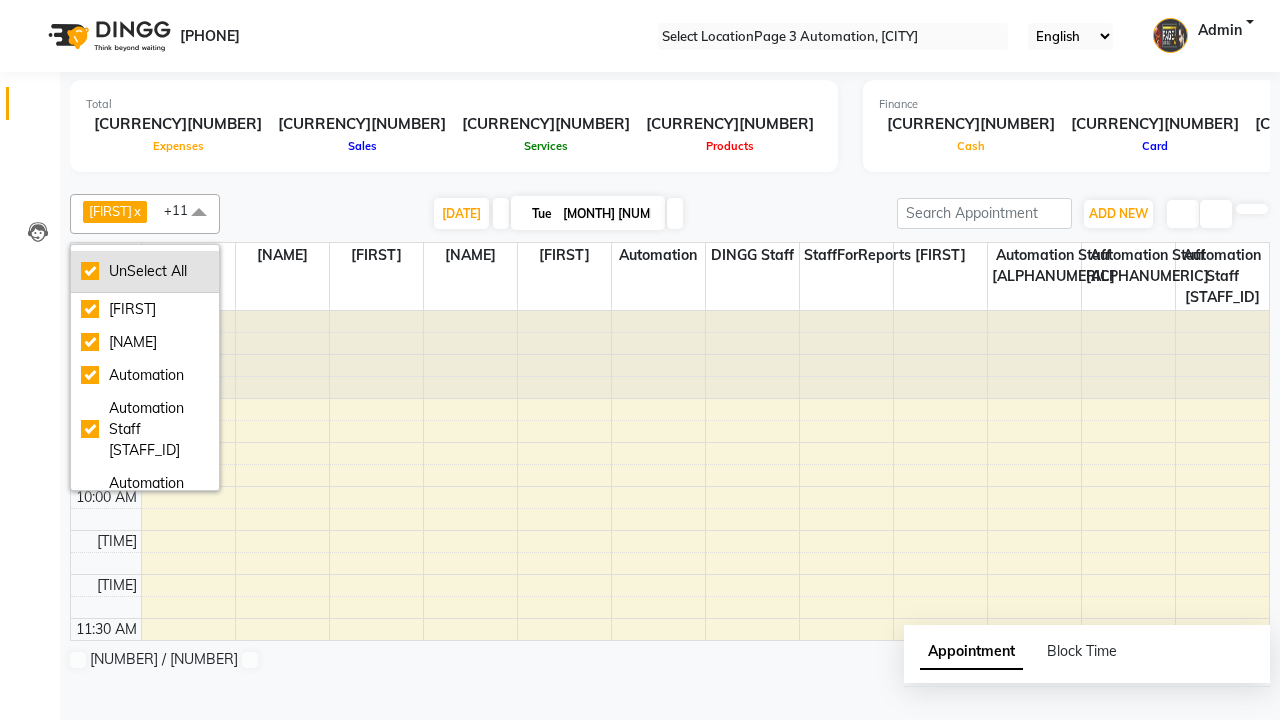 click on "UnSelect All" at bounding box center (145, 271) 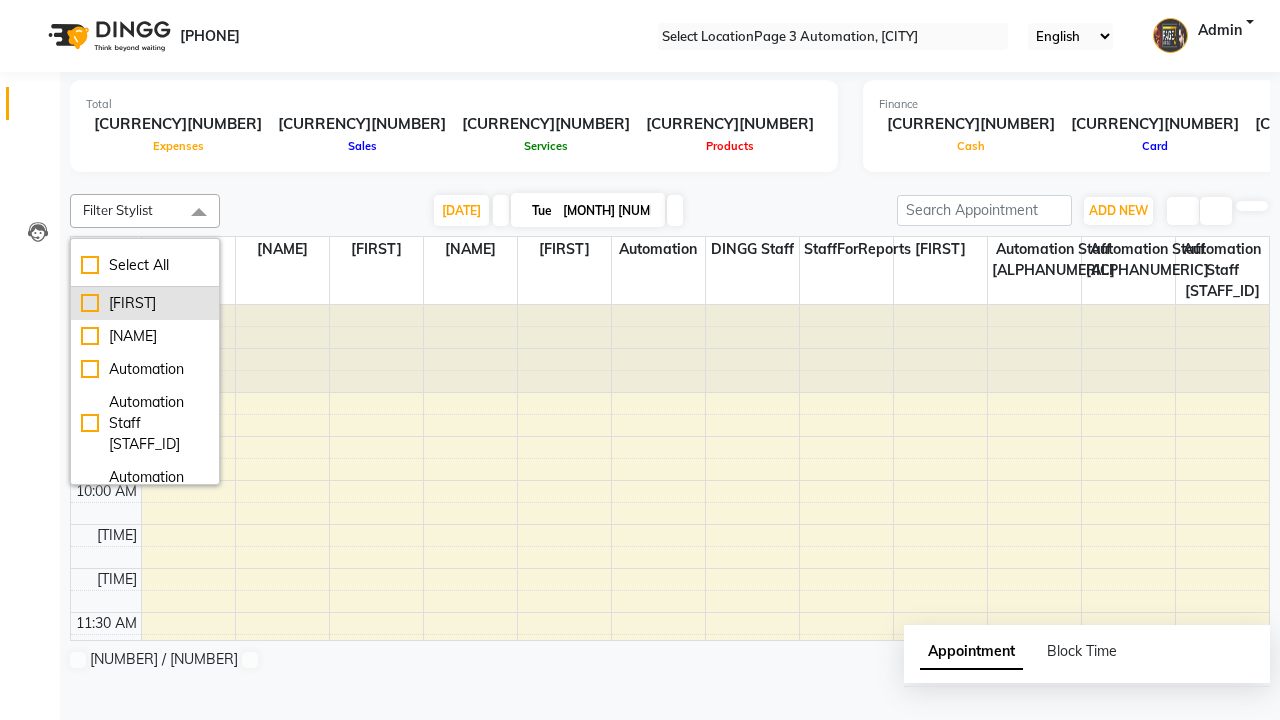 click on "[FIRST]" at bounding box center [145, 303] 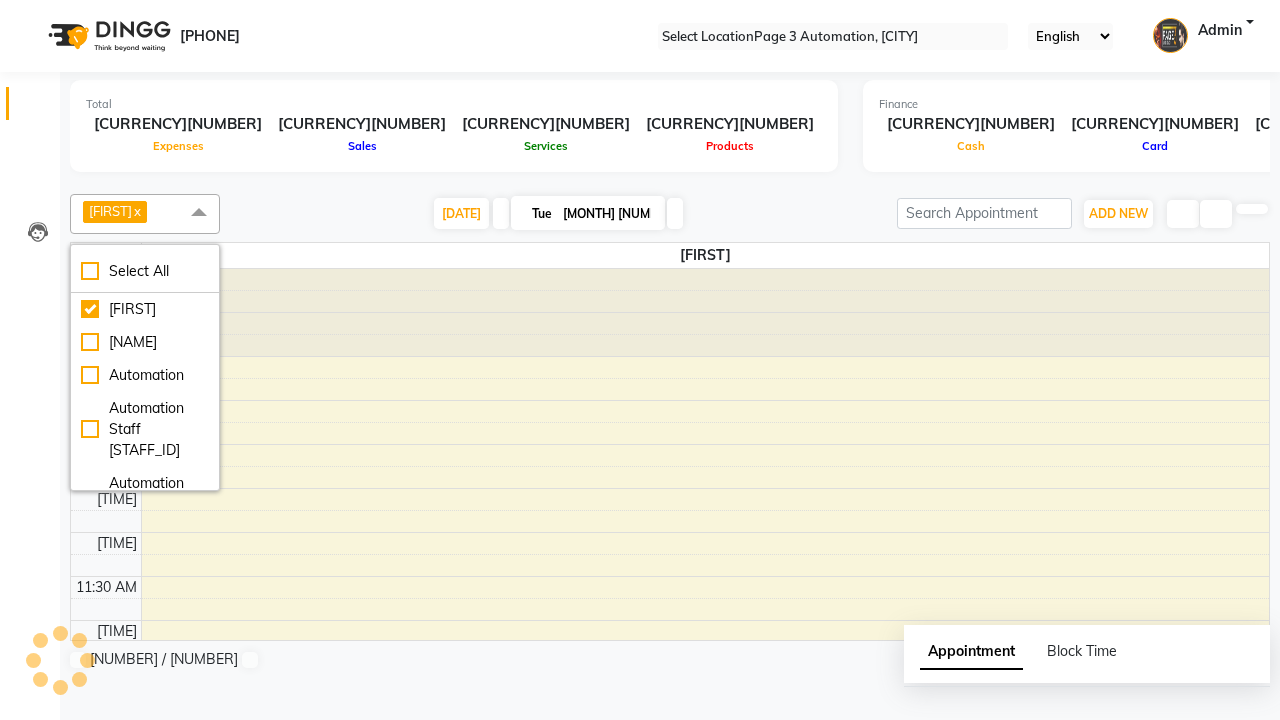 click at bounding box center (199, 213) 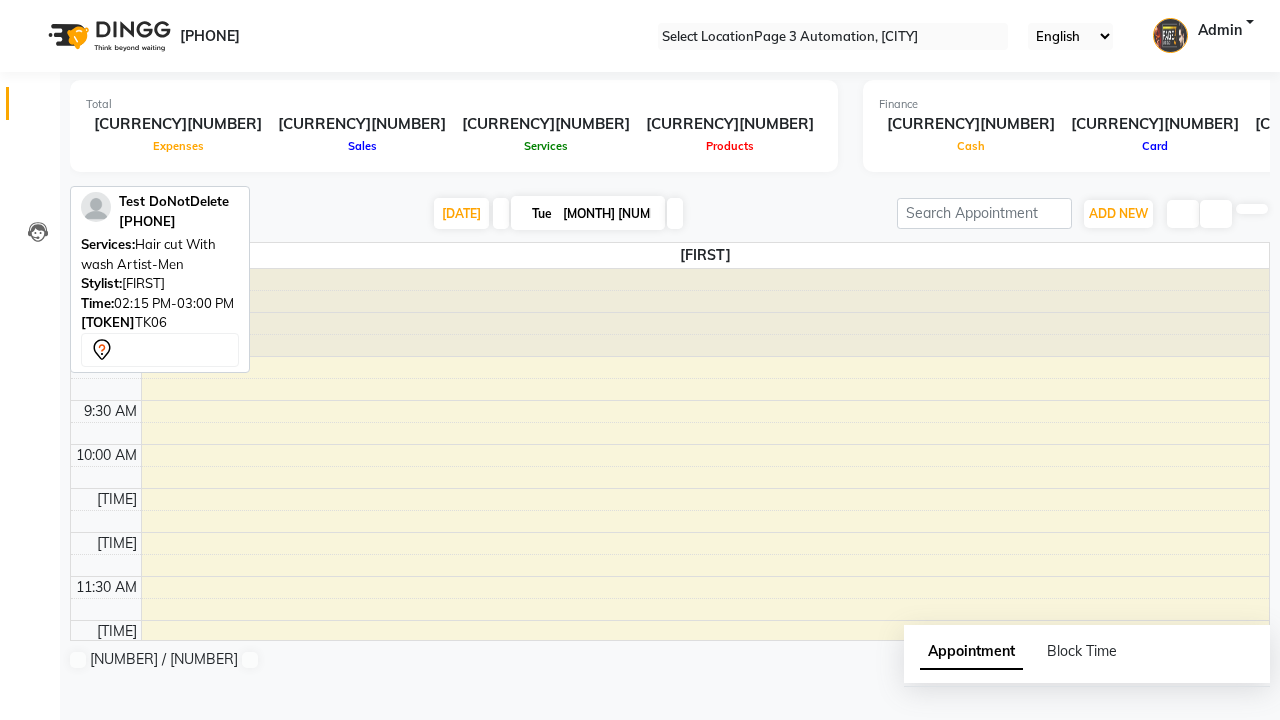 scroll, scrollTop: 397, scrollLeft: 0, axis: vertical 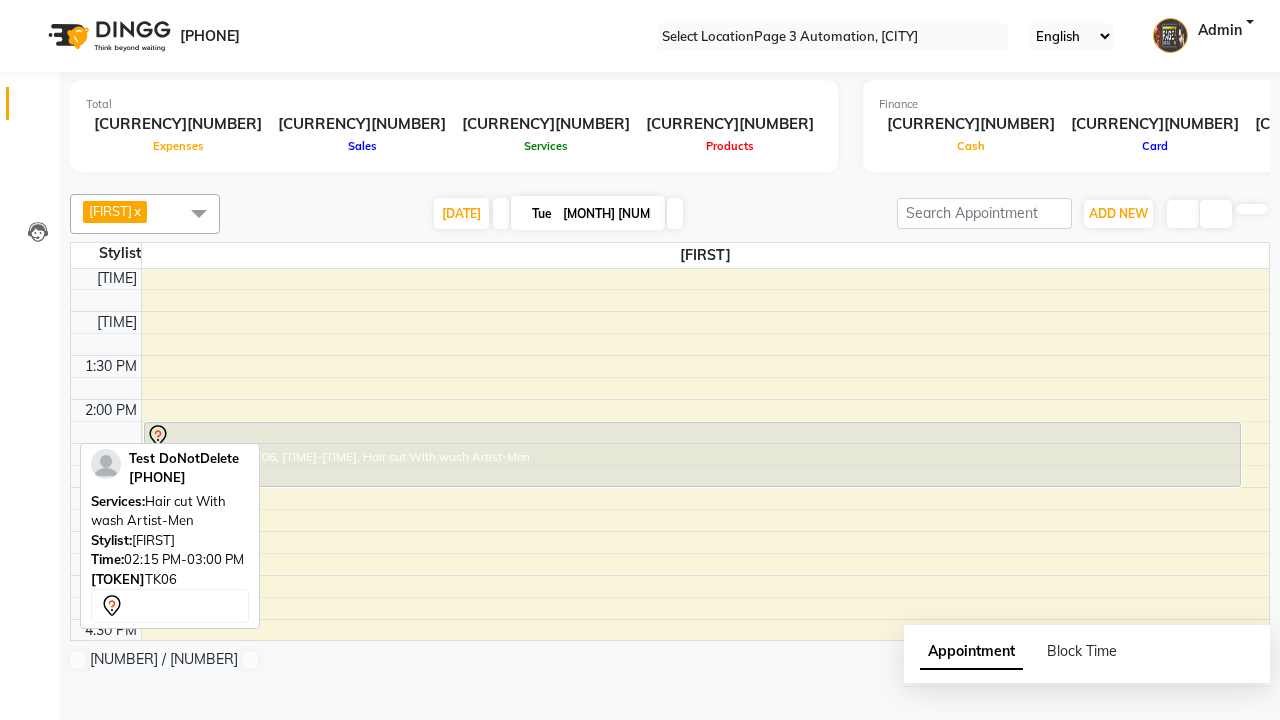 click on "Test DoNotDelete, TK06, [TIME]-[TIME], Hair cut With wash Artist-Men" at bounding box center [692, 454] 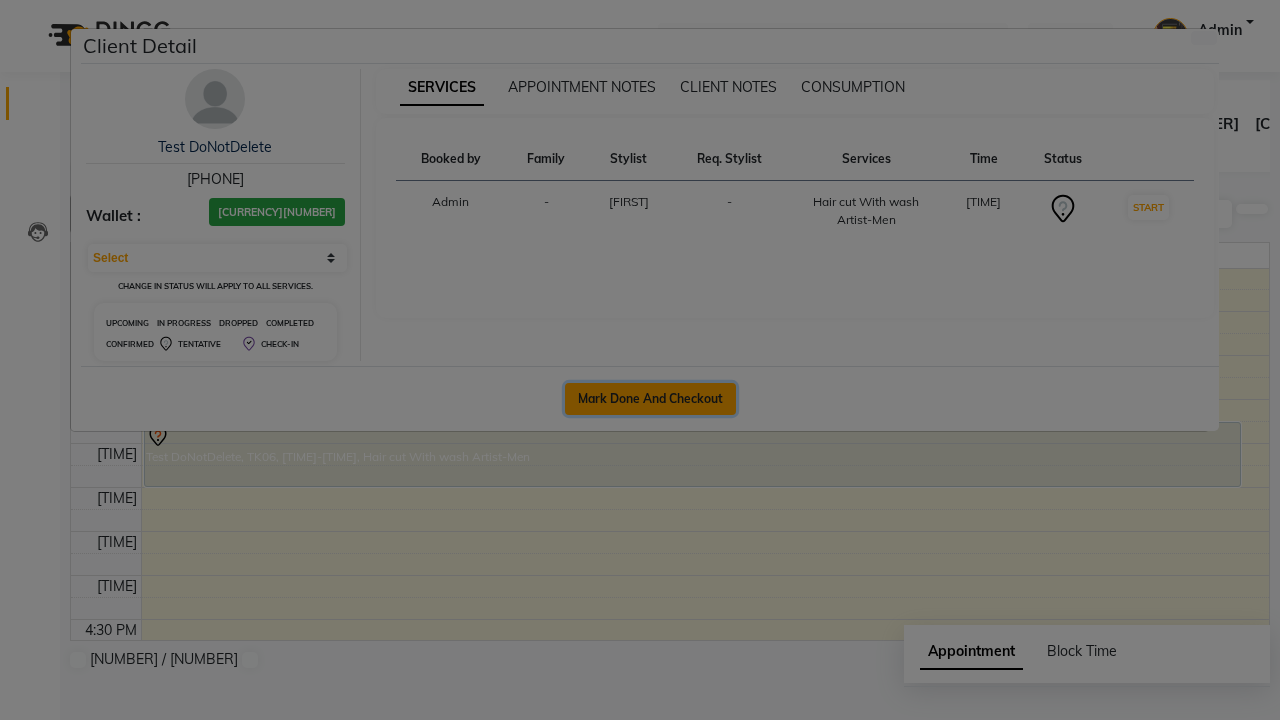 click on "Mark Done And Checkout" at bounding box center [650, 399] 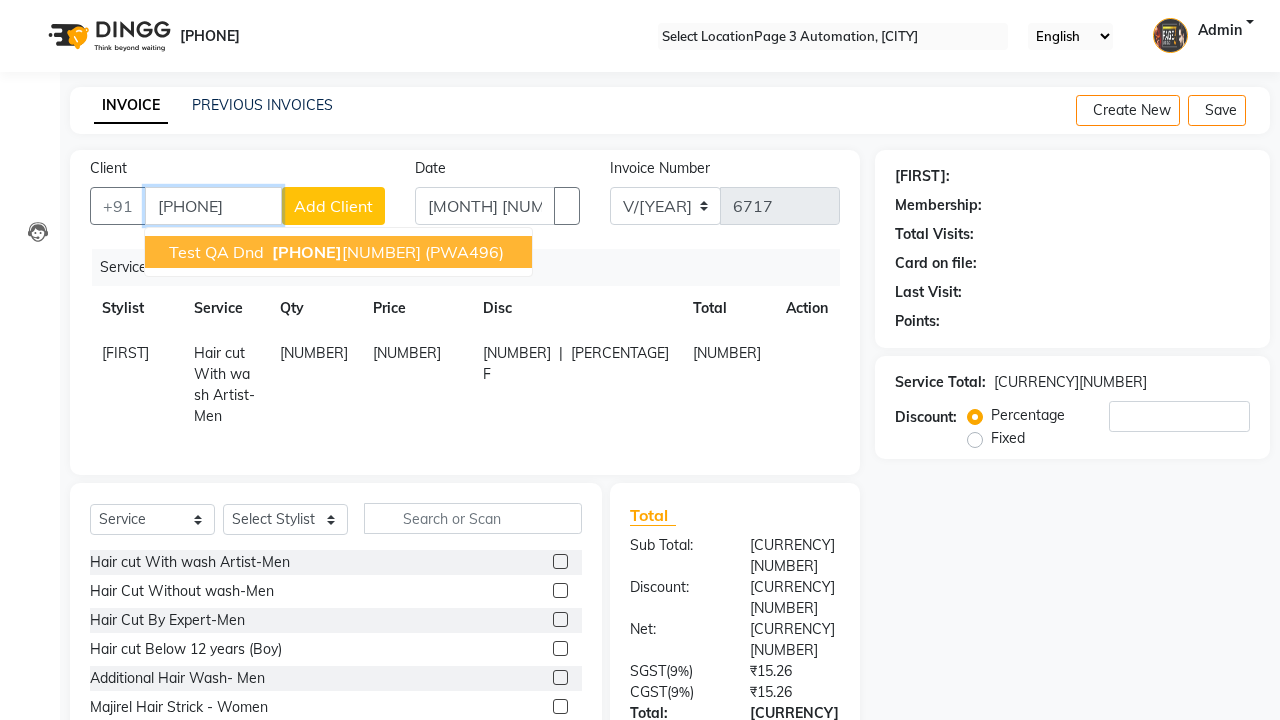 click on "[PHONE]" at bounding box center (307, 252) 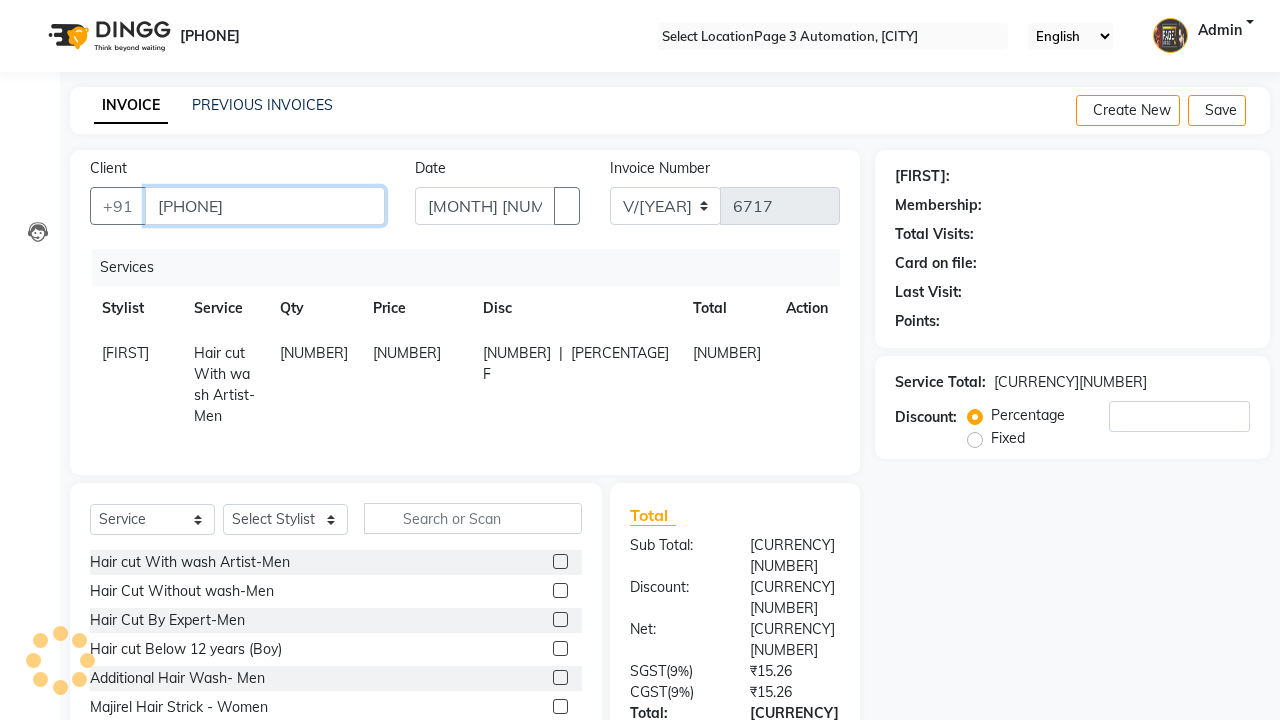 type on "[PHONE]" 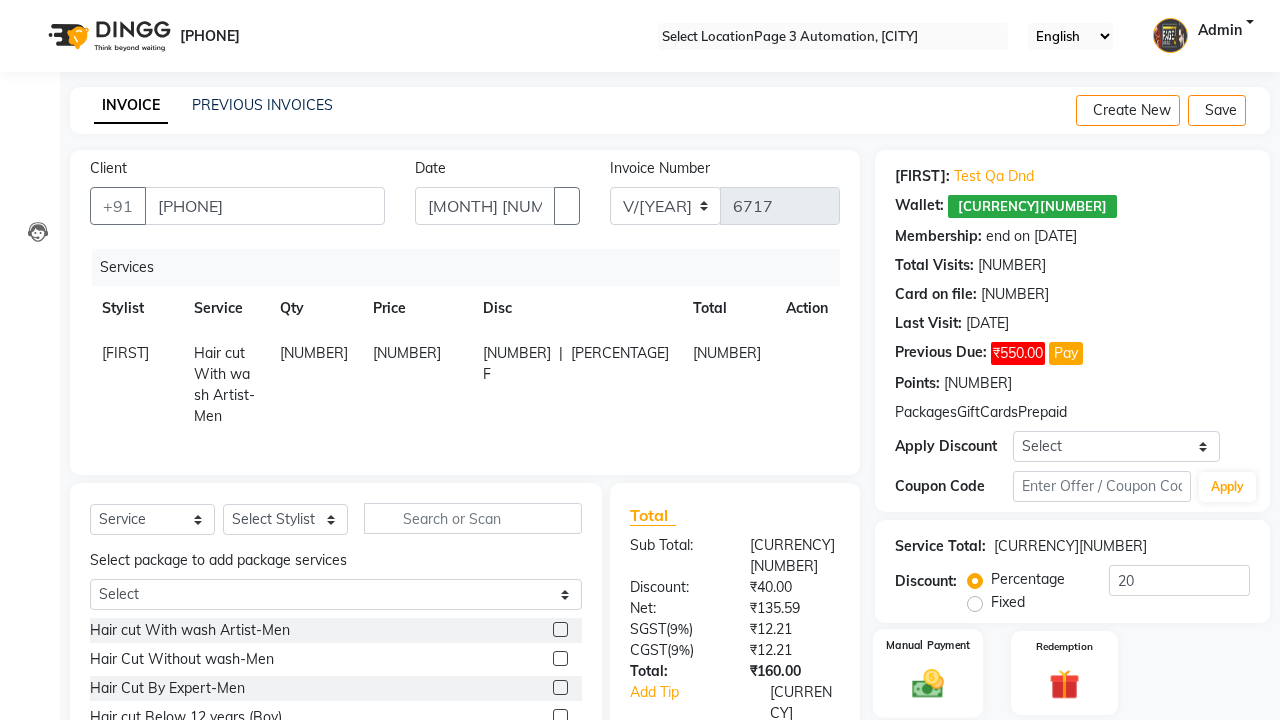 click at bounding box center [928, 683] 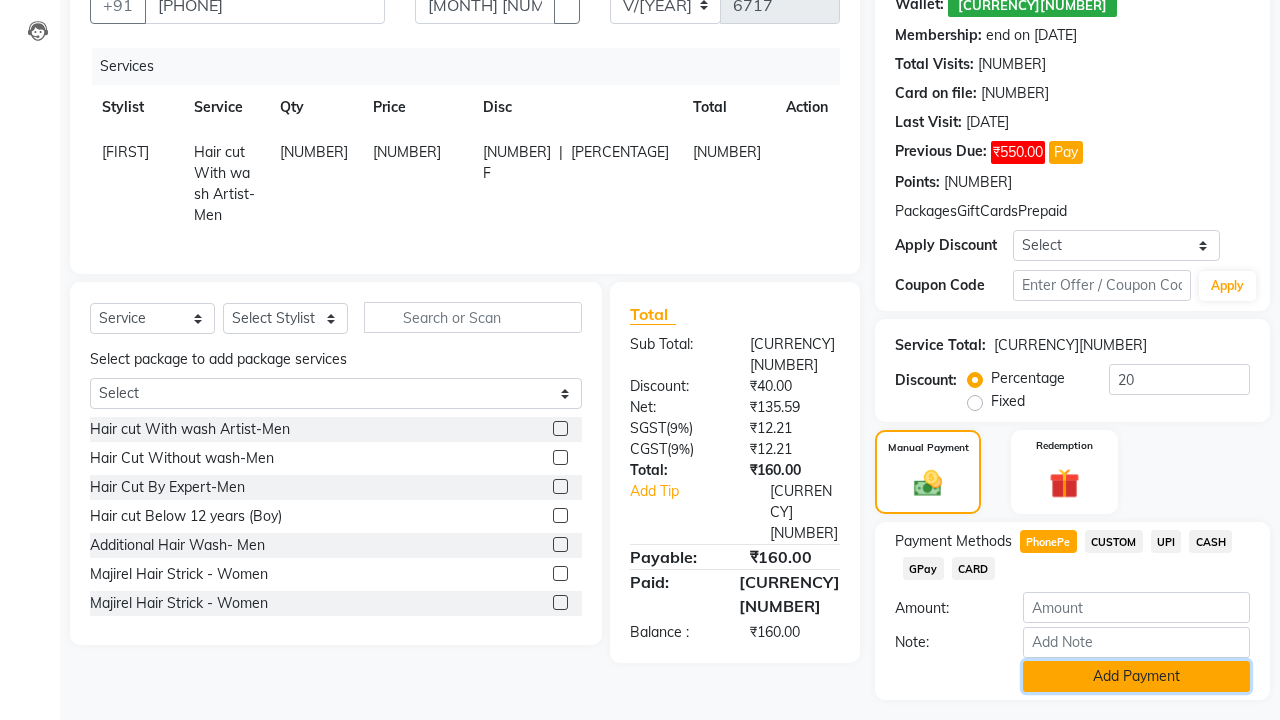 click on "Add Payment" at bounding box center [1136, 676] 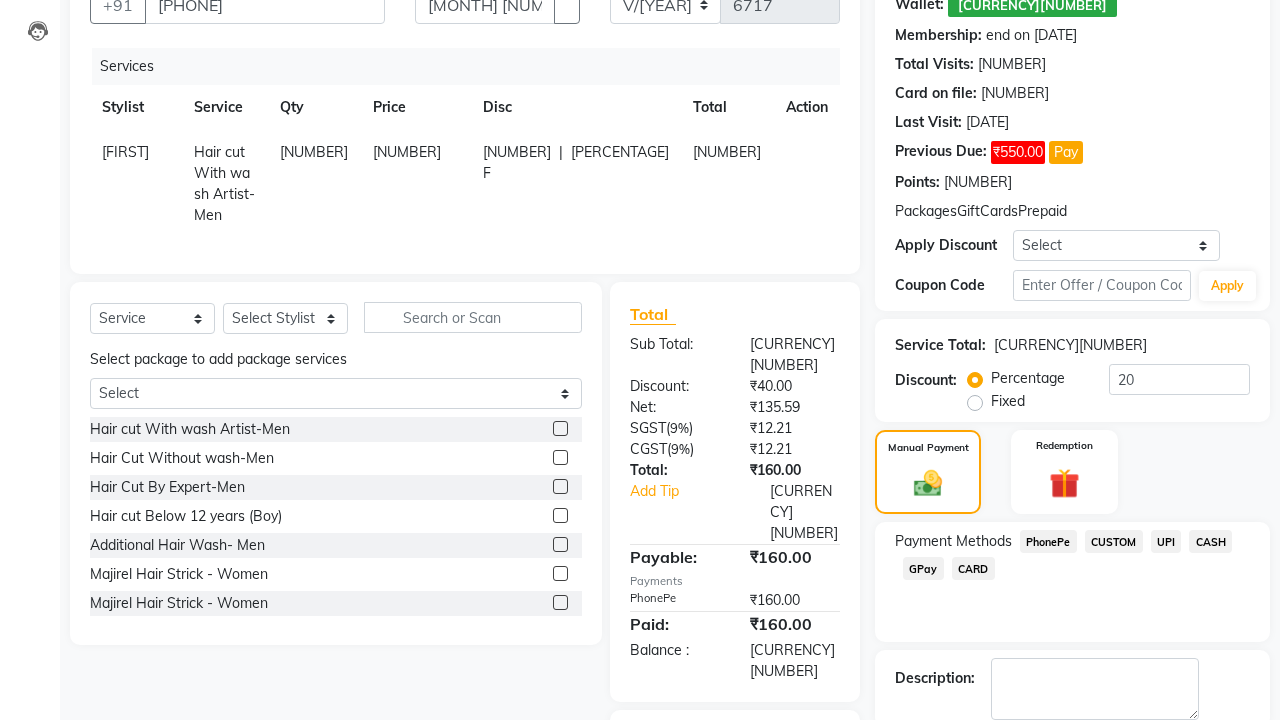 click on "Checkout" at bounding box center (1072, 780) 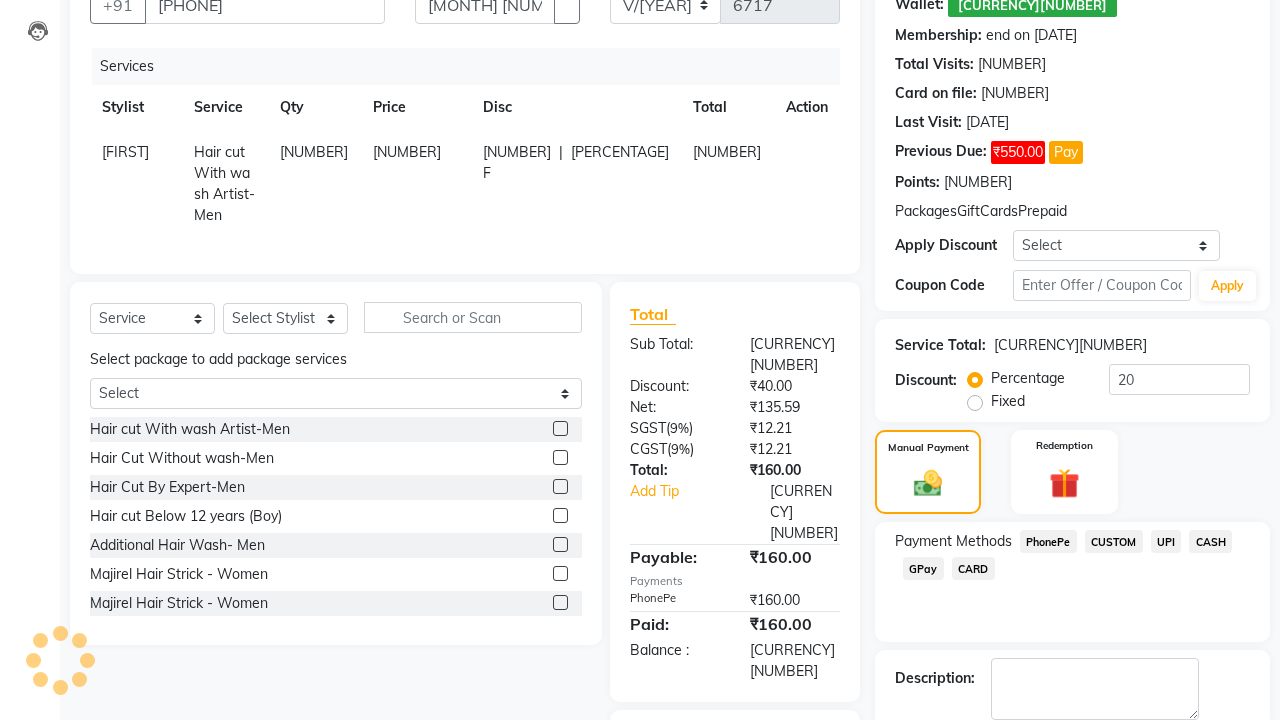 scroll, scrollTop: 314, scrollLeft: 0, axis: vertical 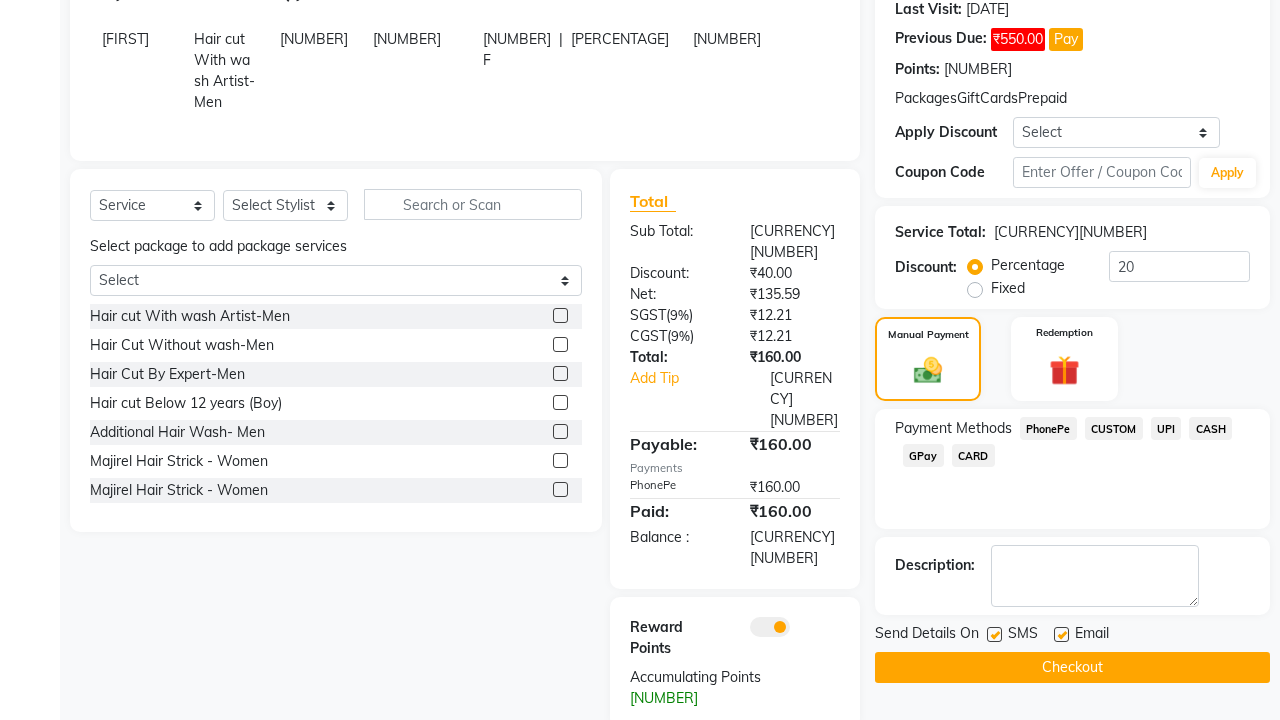 click on "Error: You can't change user while checking out. Please edit appointment to change user." at bounding box center [640, 790] 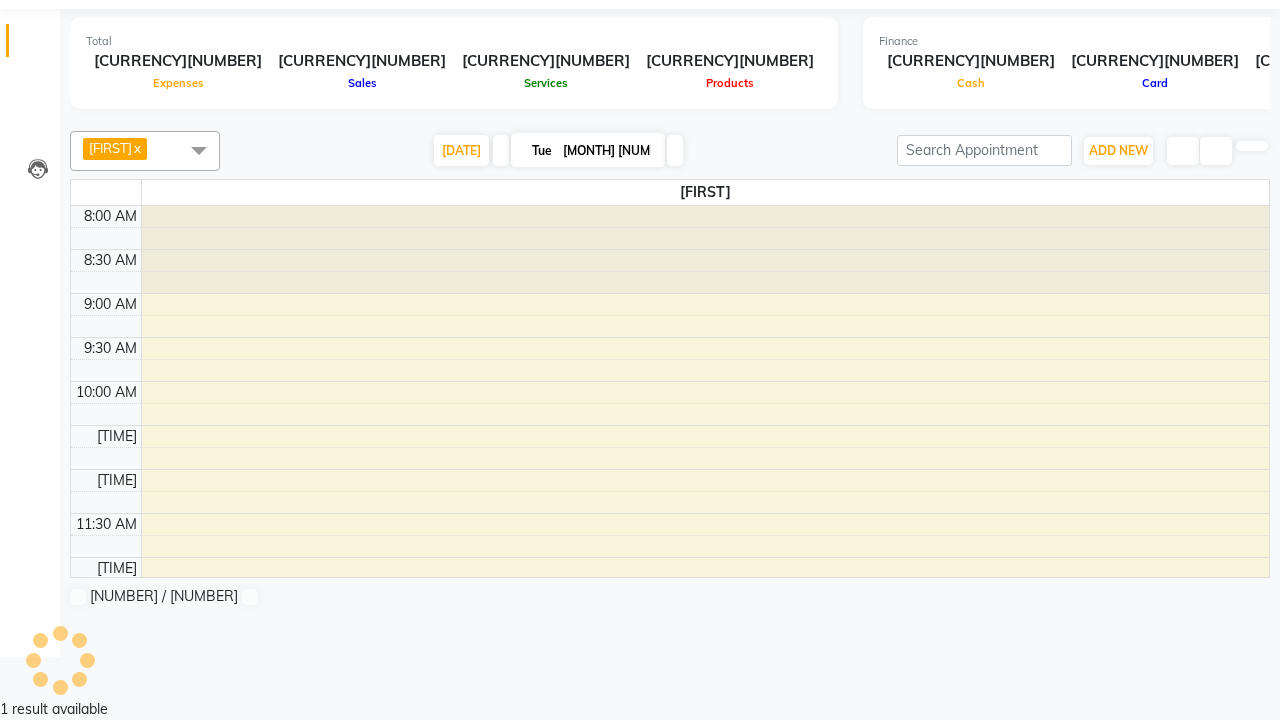 scroll, scrollTop: 0, scrollLeft: 0, axis: both 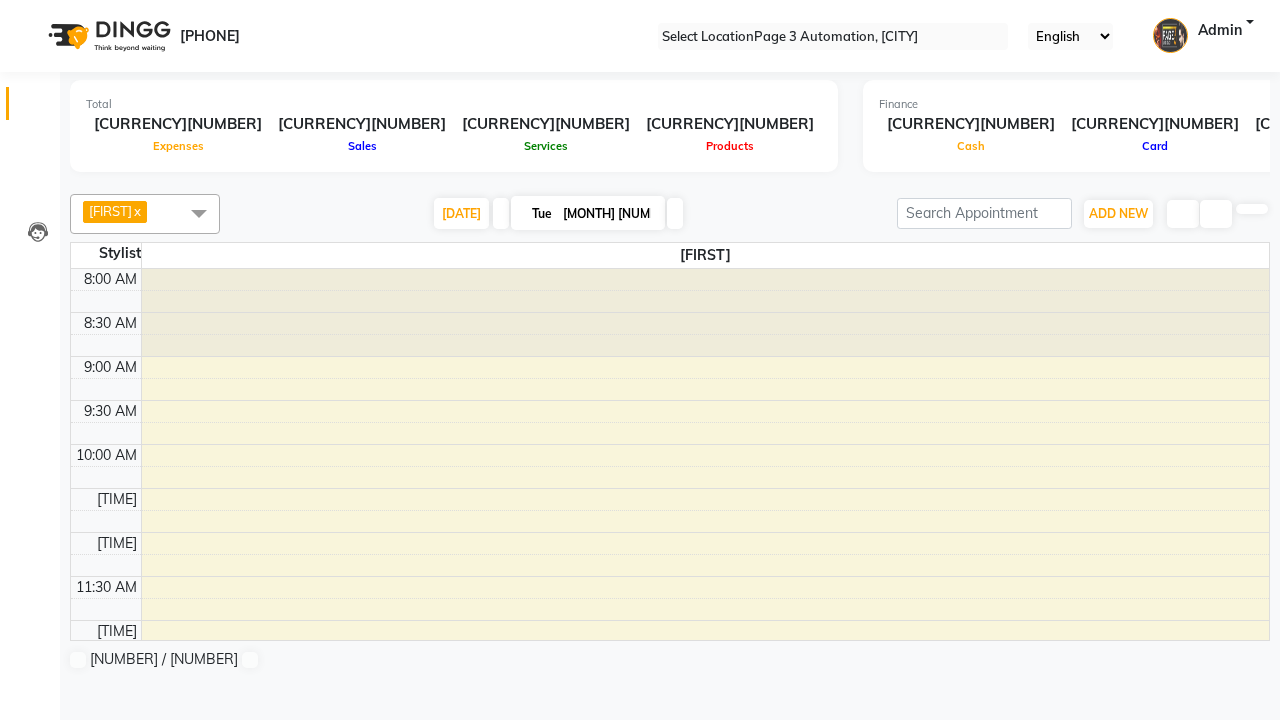 click on "Test DoNotDelete, TK06, [TIME]-[TIME], Hair cut With wash Artist-Men" at bounding box center [692, 851] 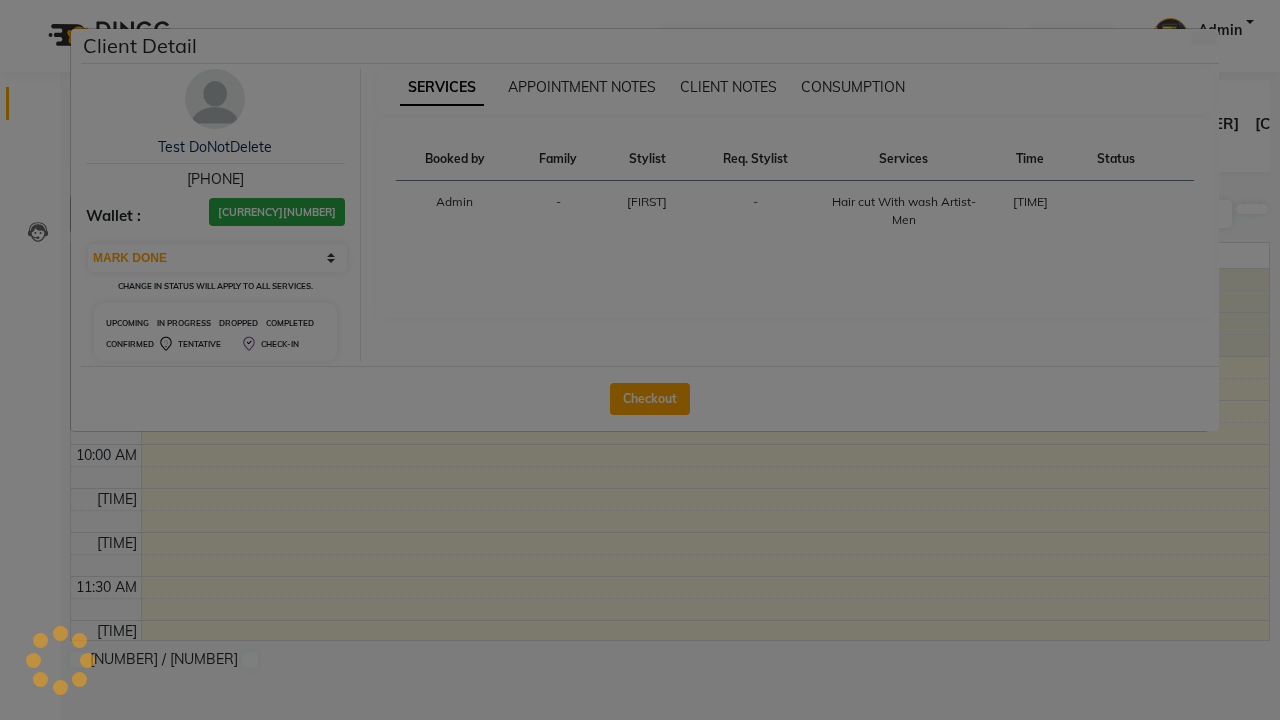 scroll, scrollTop: 397, scrollLeft: 0, axis: vertical 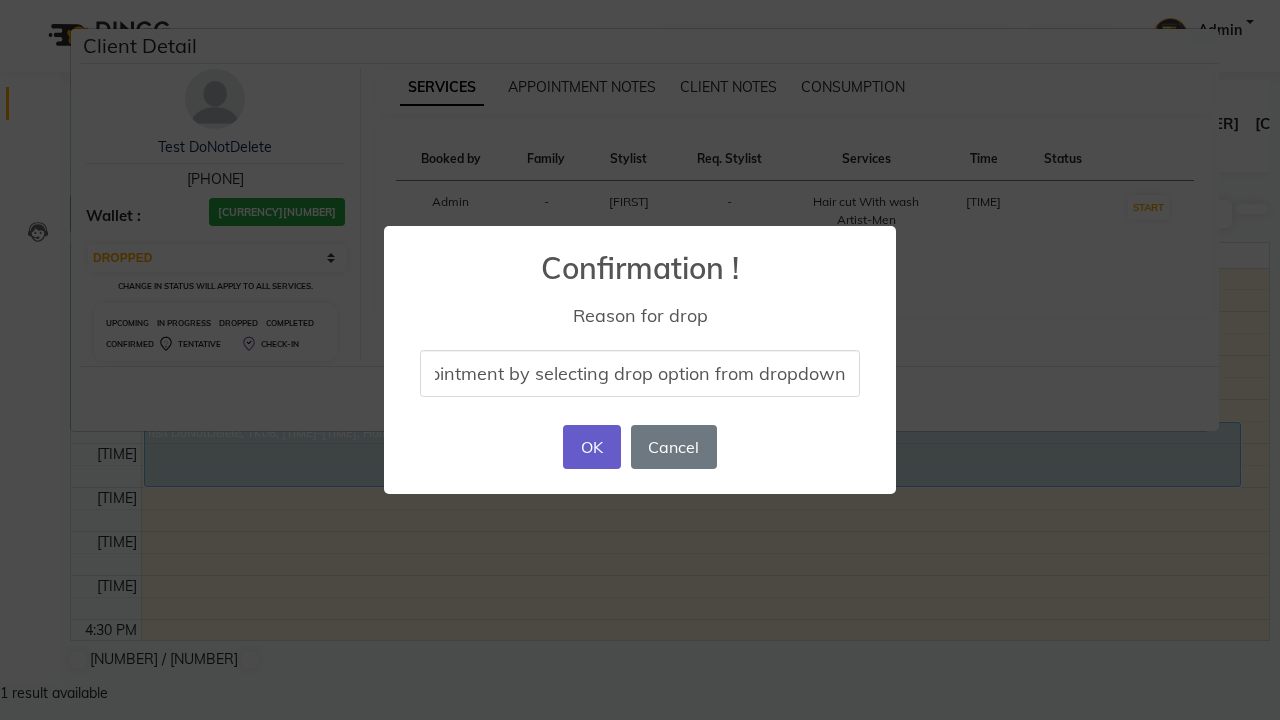 type on "drop appointment by selecting drop option from dropdown" 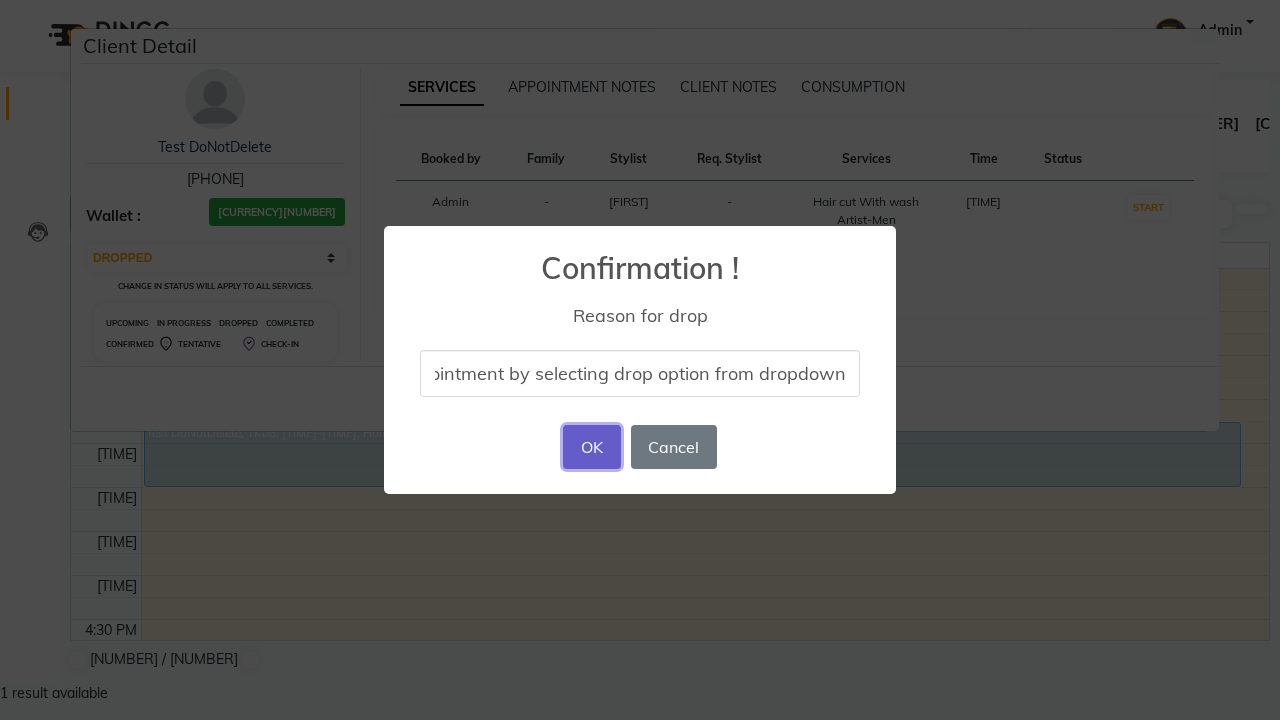 click on "OK" at bounding box center [591, 447] 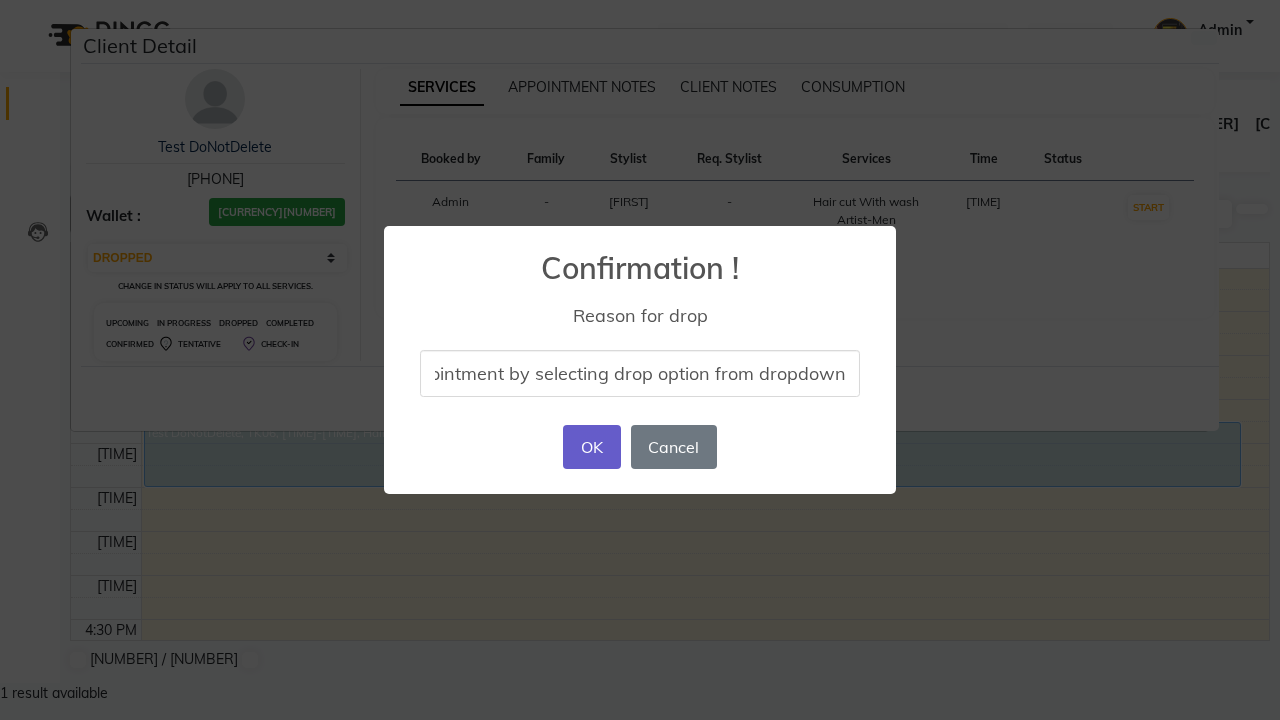 scroll, scrollTop: 0, scrollLeft: 0, axis: both 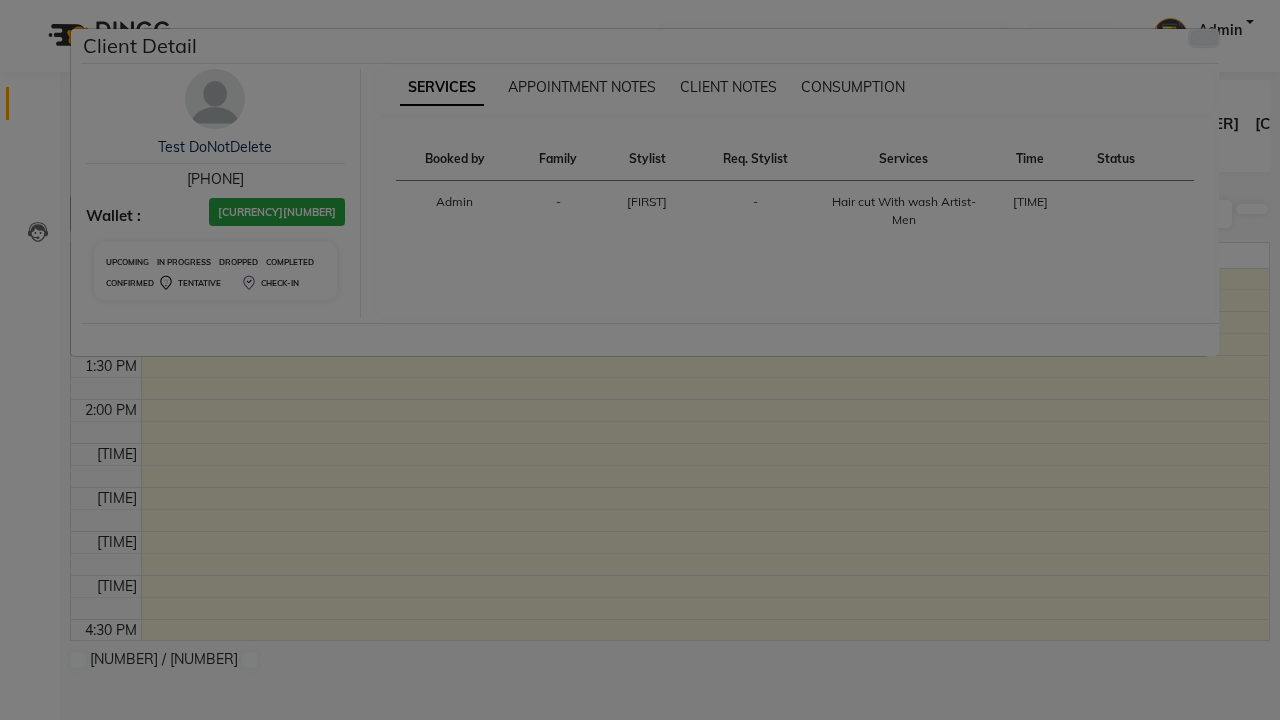 click at bounding box center (1204, 38) 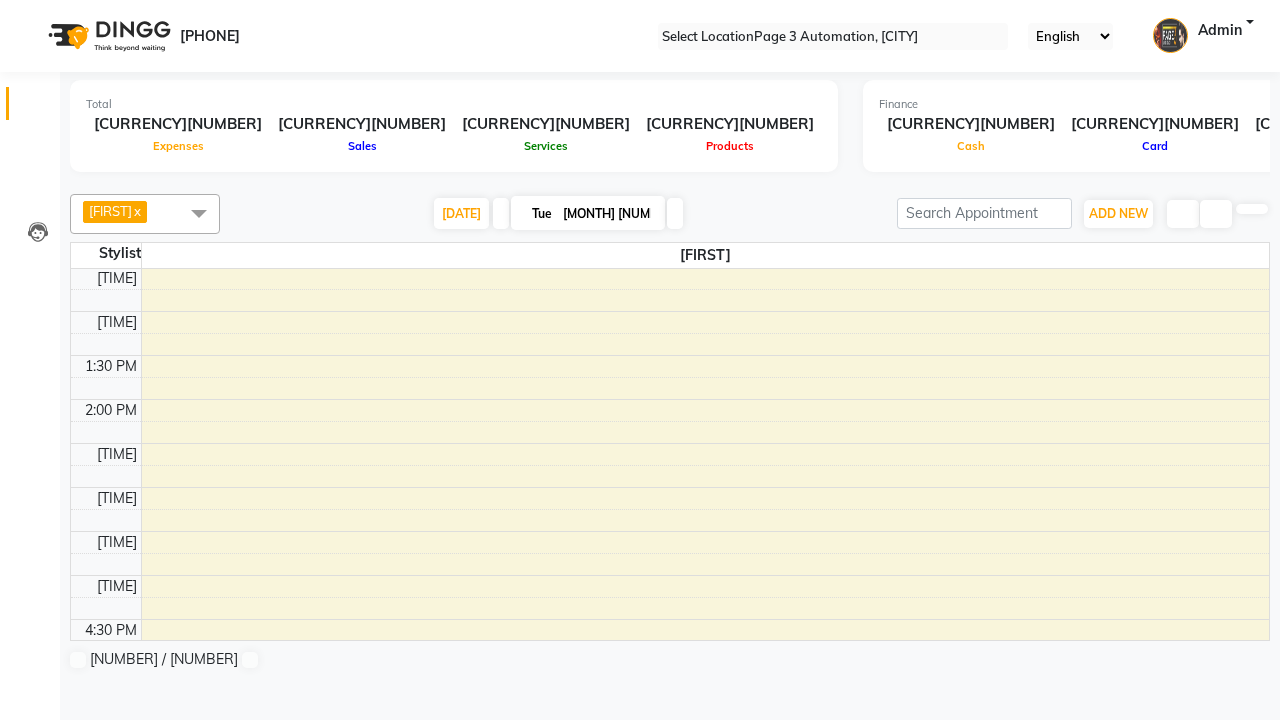 click at bounding box center [199, 213] 